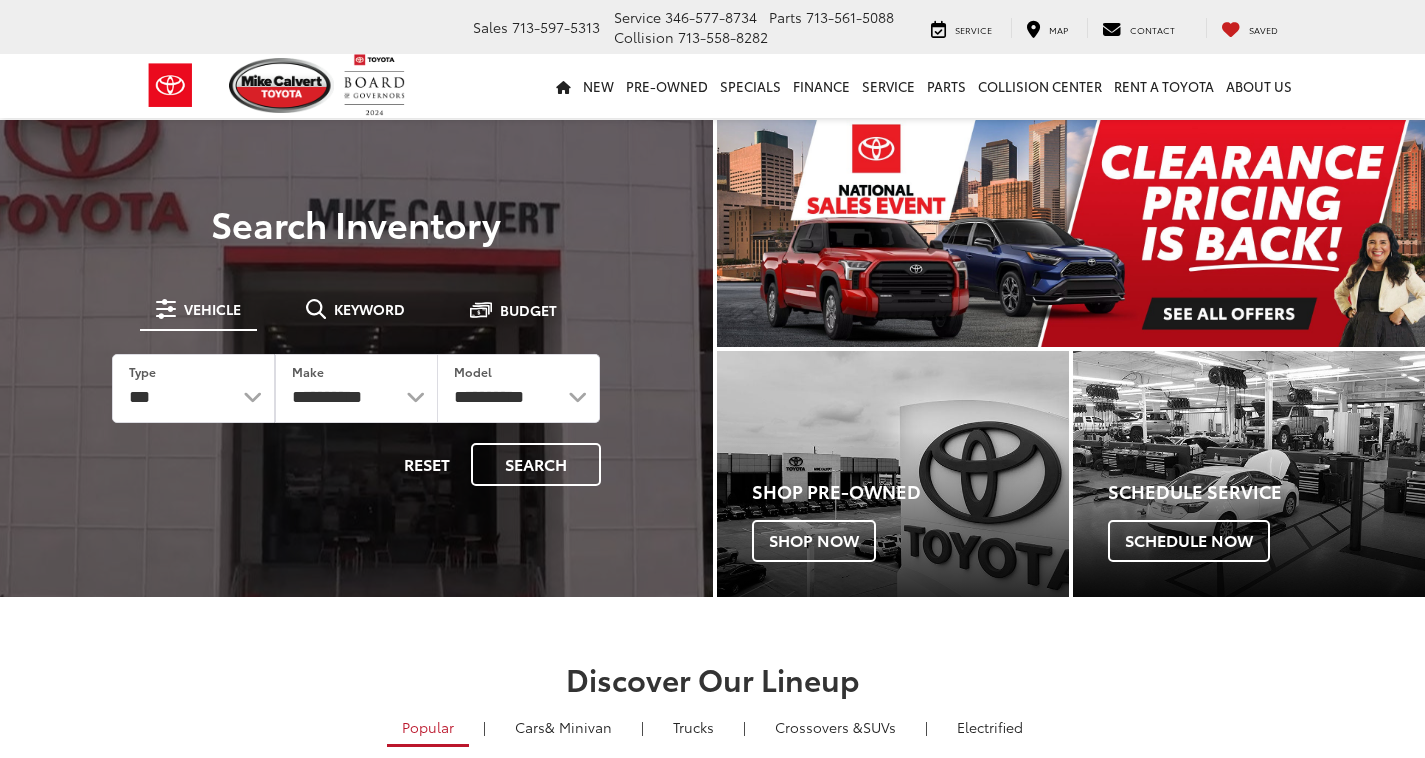 click on "Pre-Owned" at bounding box center (667, 86) 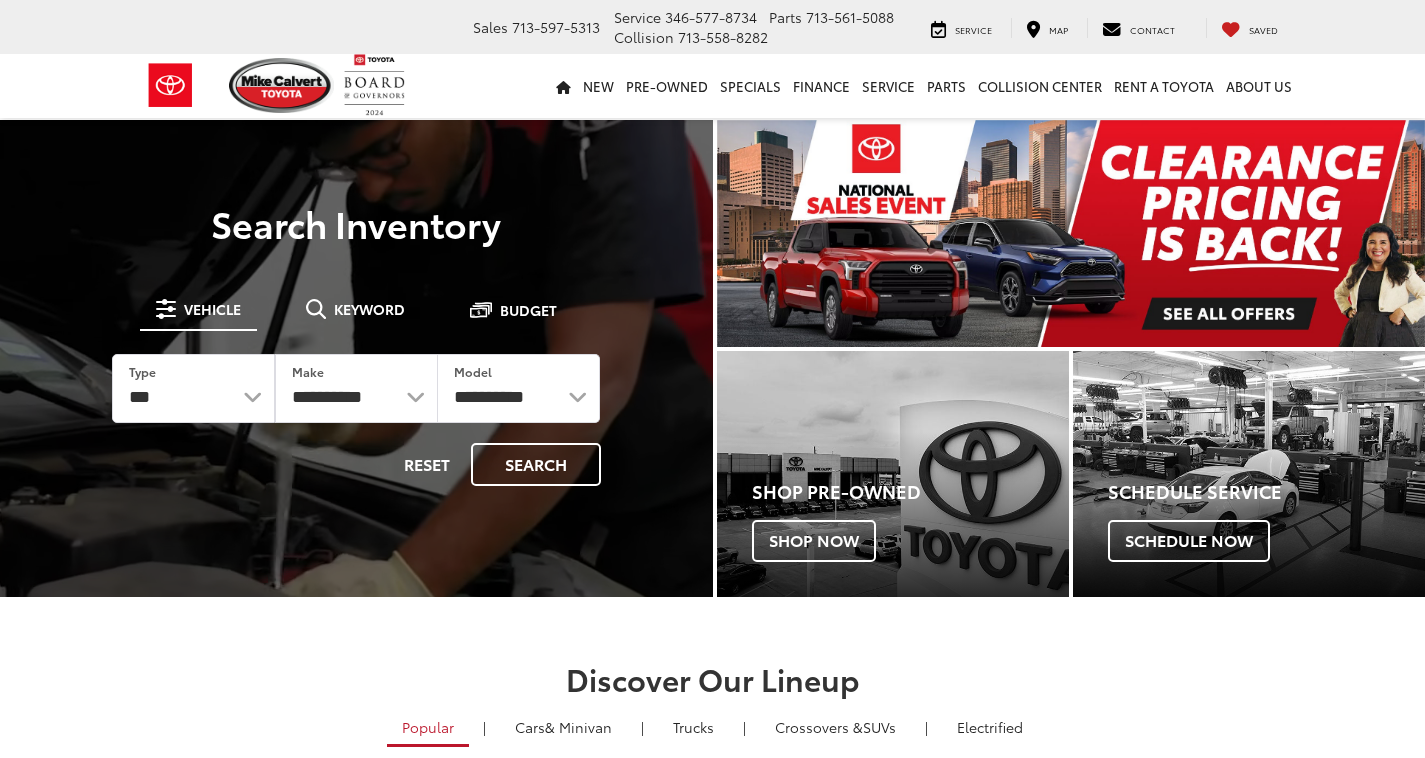 click on "Pre-Owned" at bounding box center (0, 0) 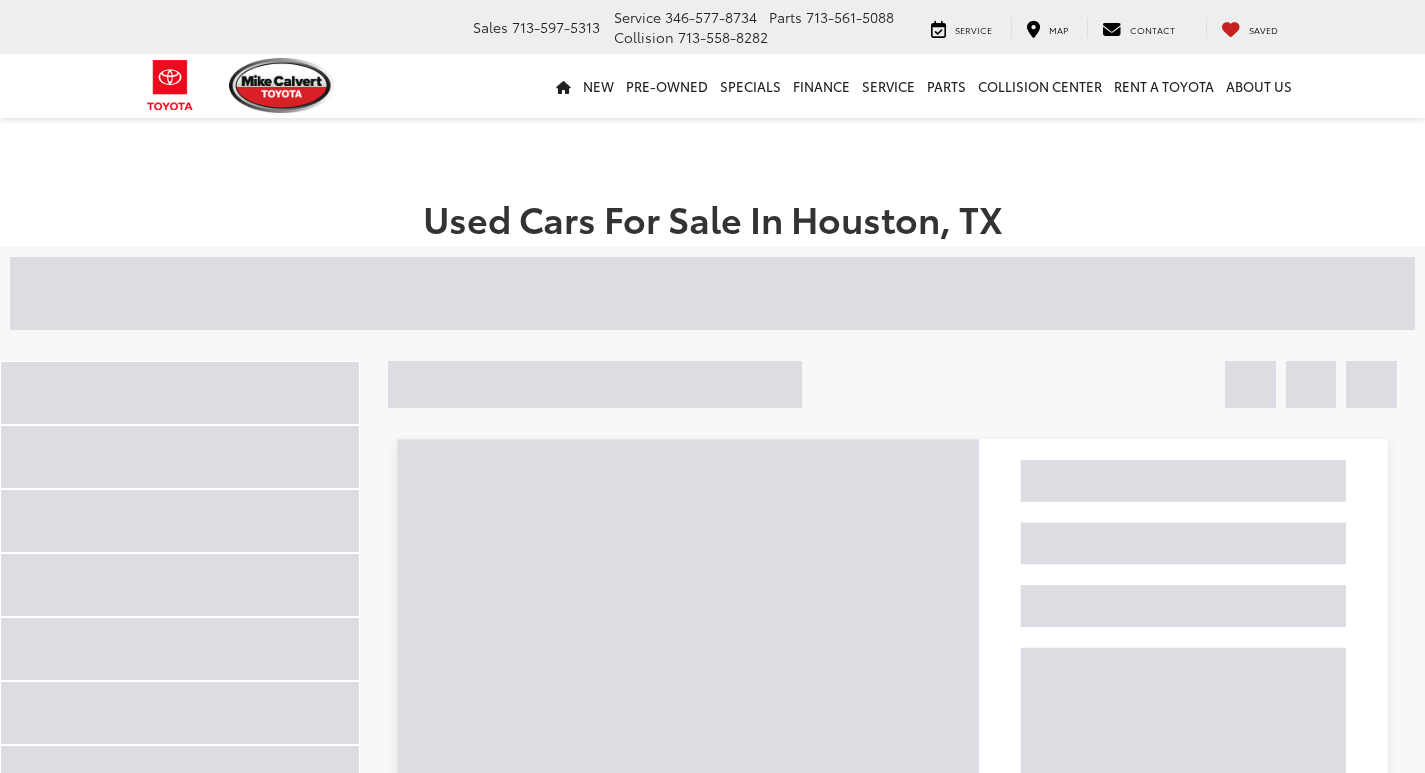 scroll, scrollTop: 0, scrollLeft: 0, axis: both 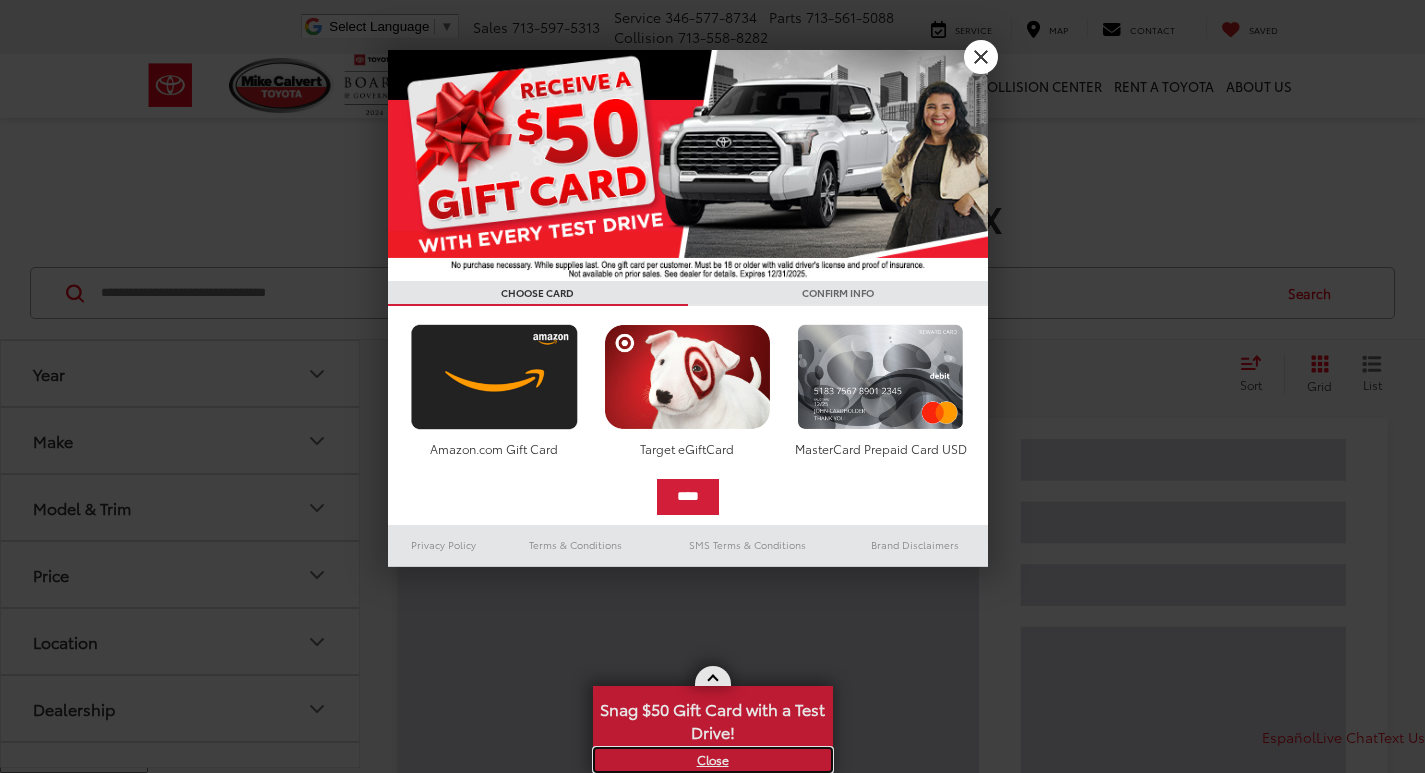 drag, startPoint x: 707, startPoint y: 766, endPoint x: 957, endPoint y: 192, distance: 626.0799 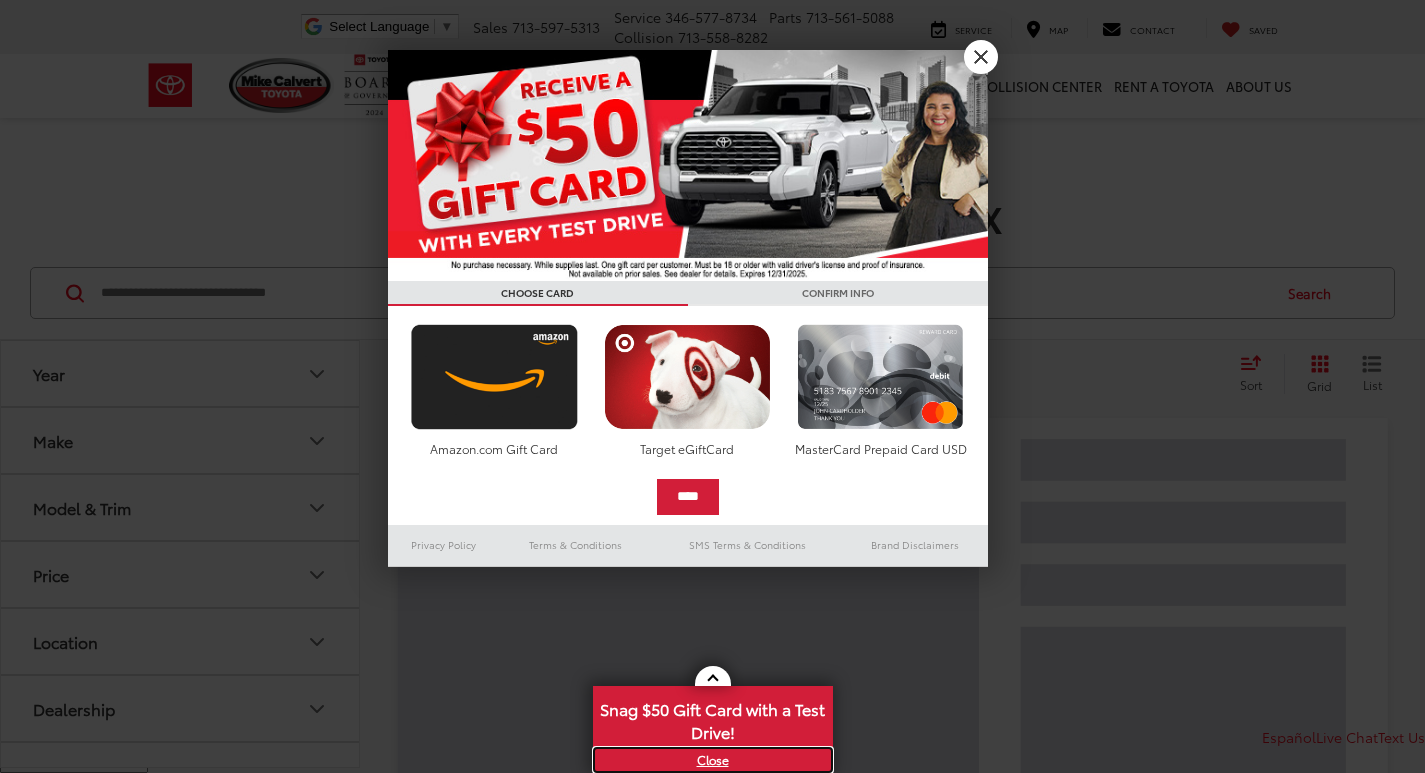 click on "X" at bounding box center (713, 760) 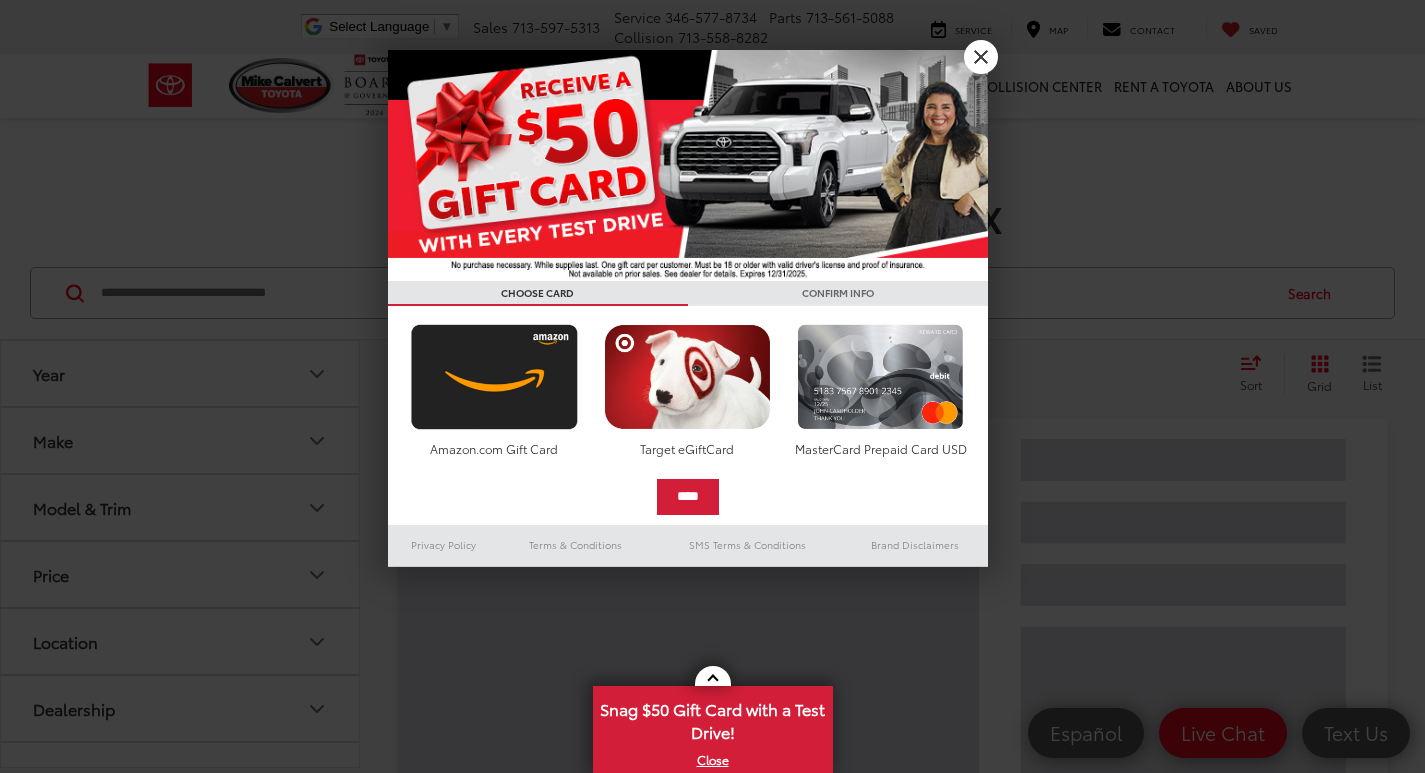 click at bounding box center (712, 386) 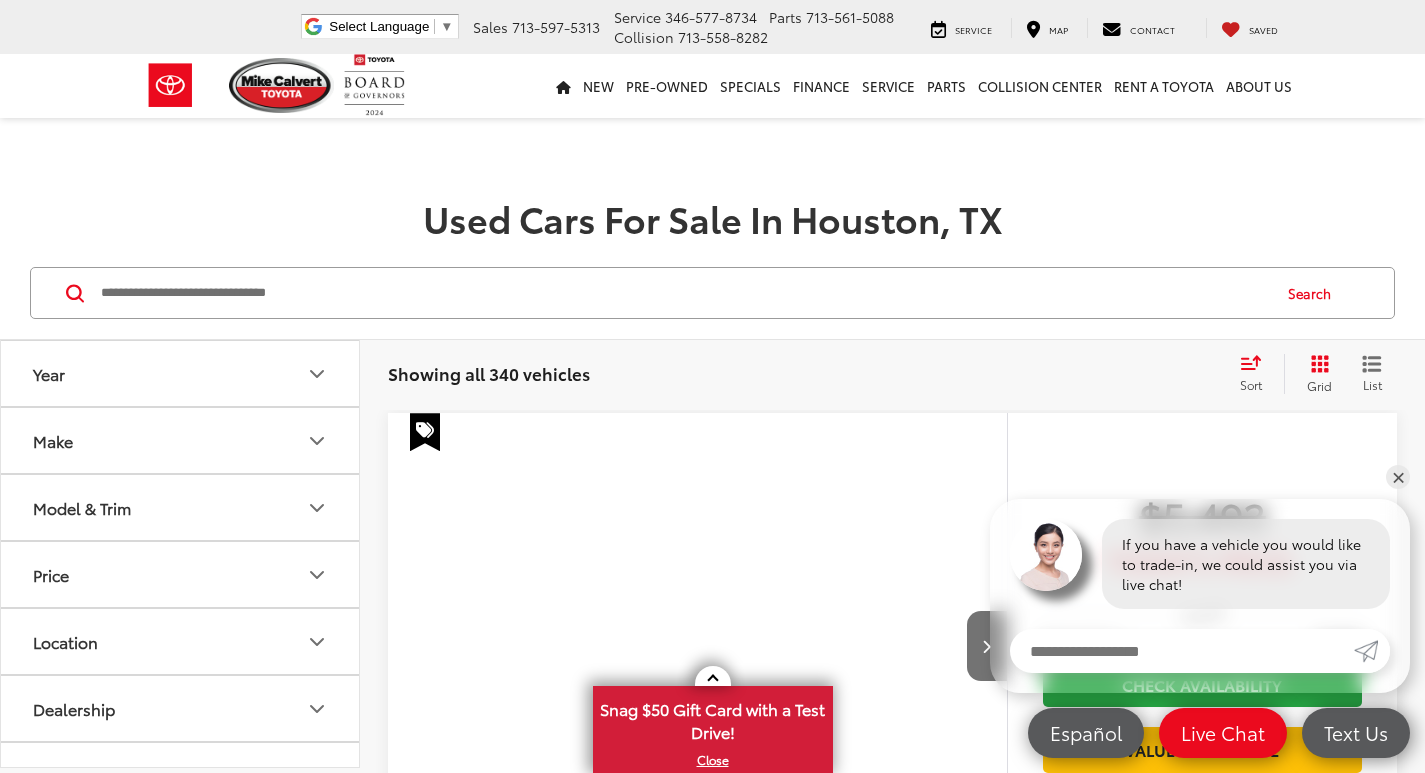 click on "Mike Calvert Toyota
Select Language ​ ▼
Sales
713-597-5313
Service
346-577-8734
Parts
713-561-5088
Collision
713-558-8282
2333 South Loop West
Houston, TX 77054
Service
Map
Contact
Saved
Saved" at bounding box center [713, 27] 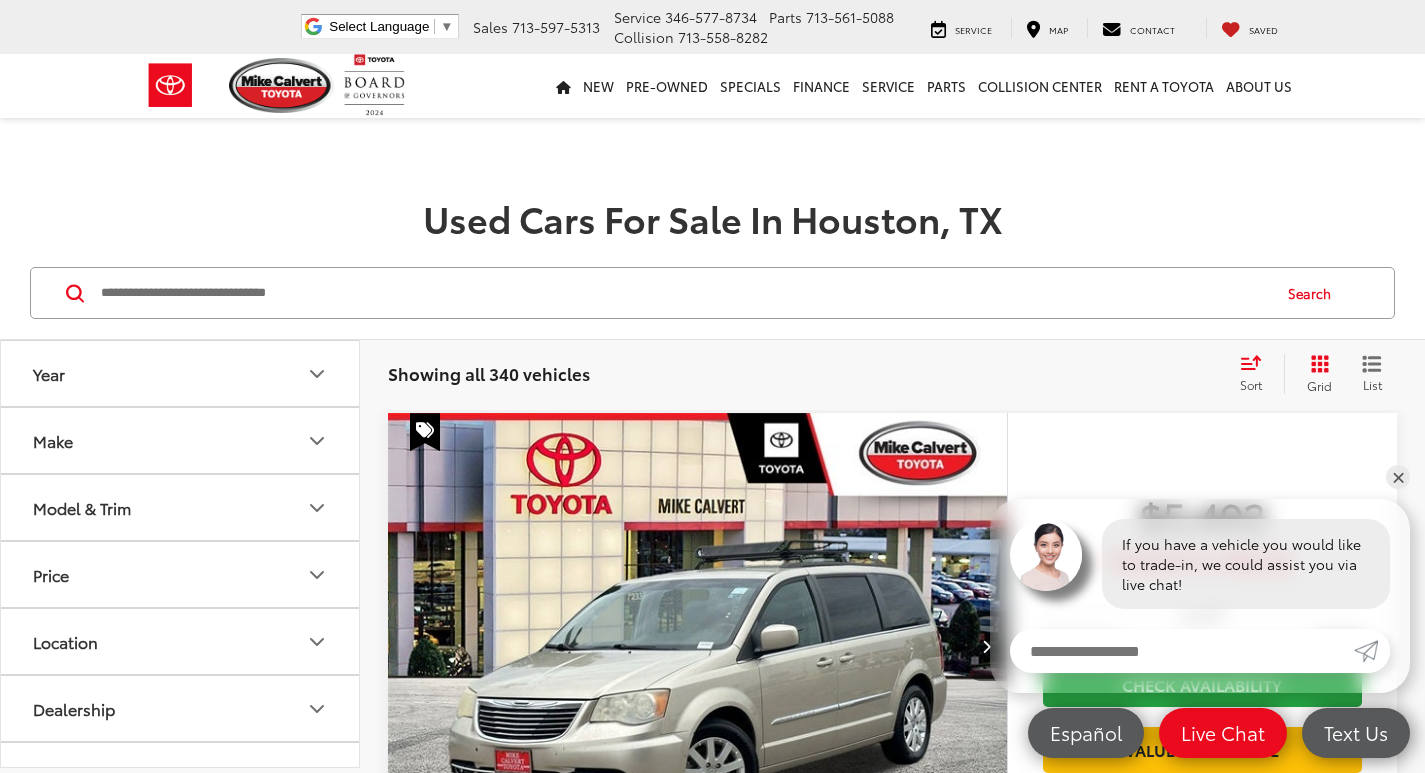 scroll, scrollTop: 0, scrollLeft: 0, axis: both 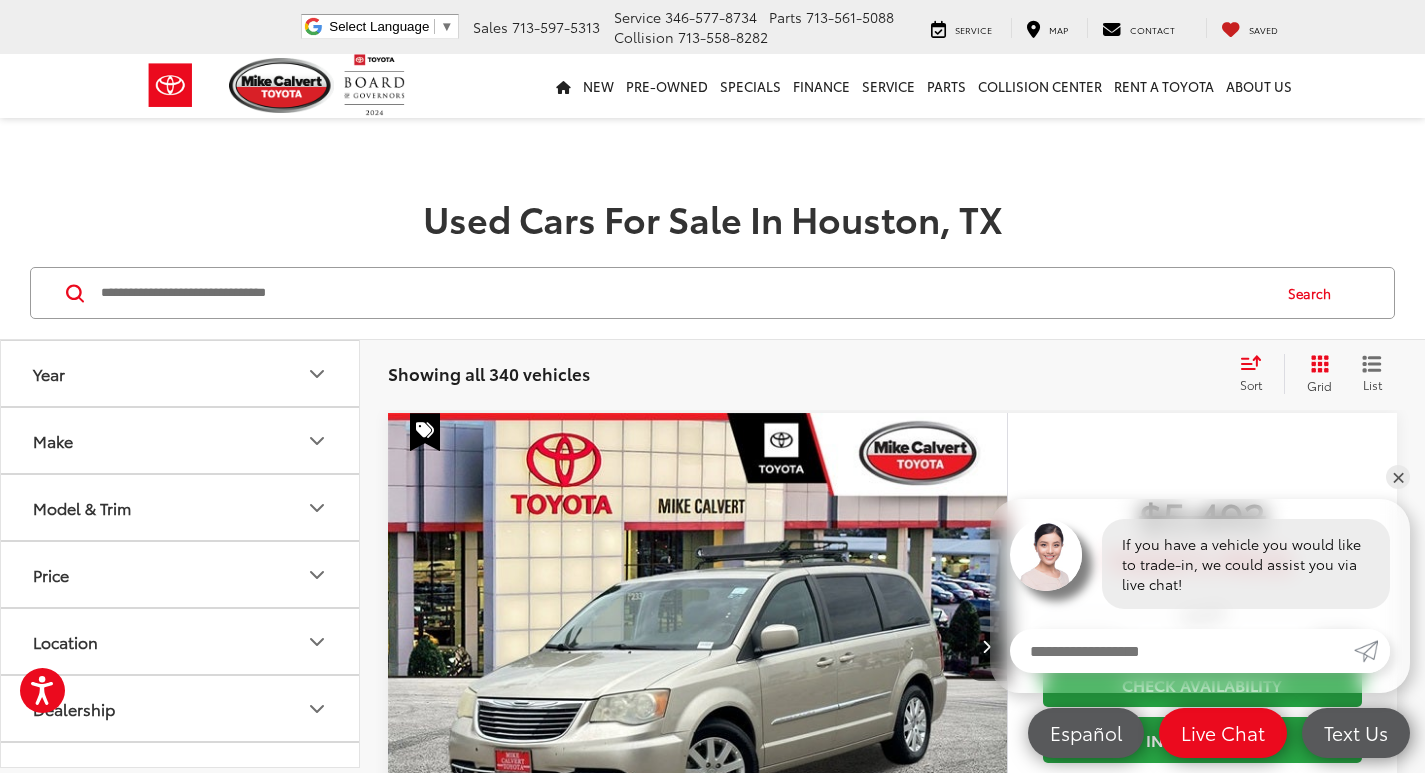 paste on "********" 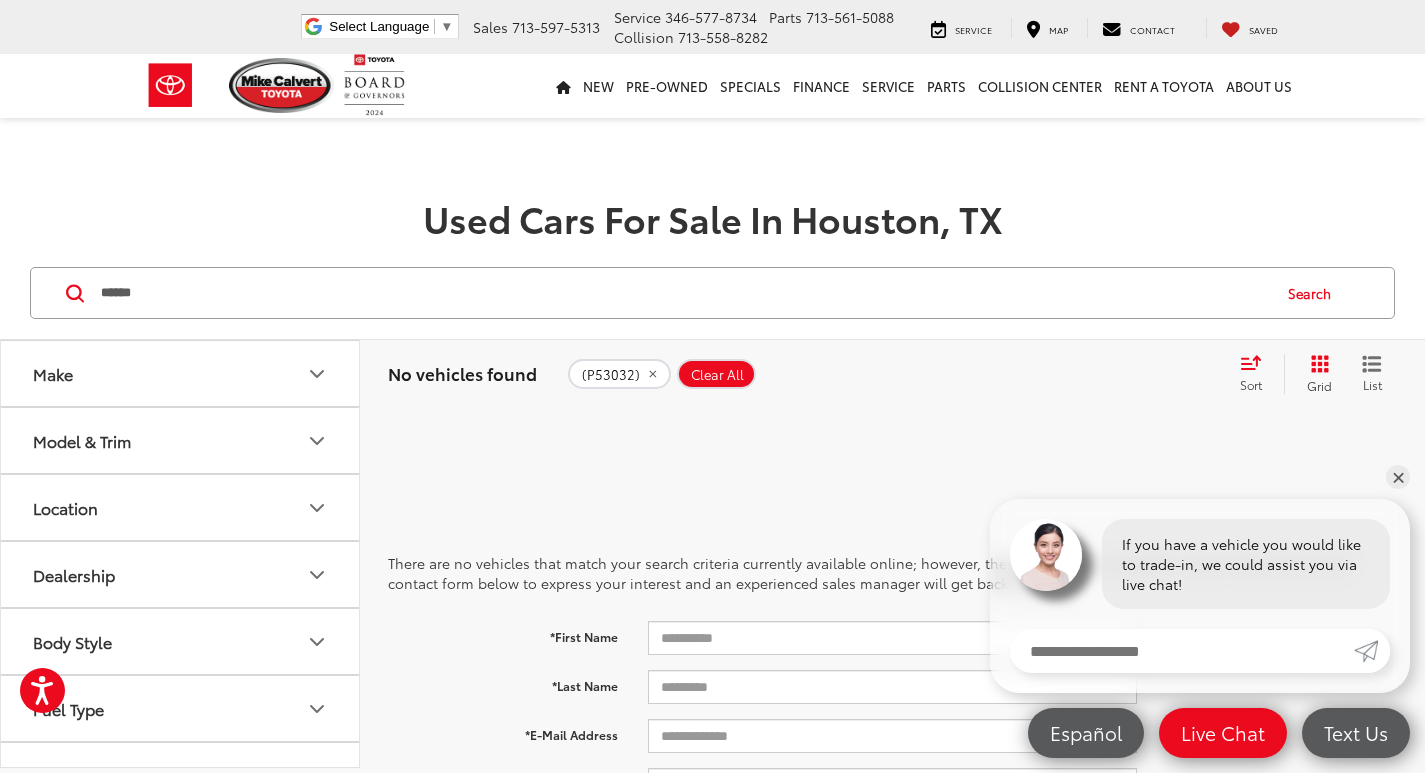 type on "******" 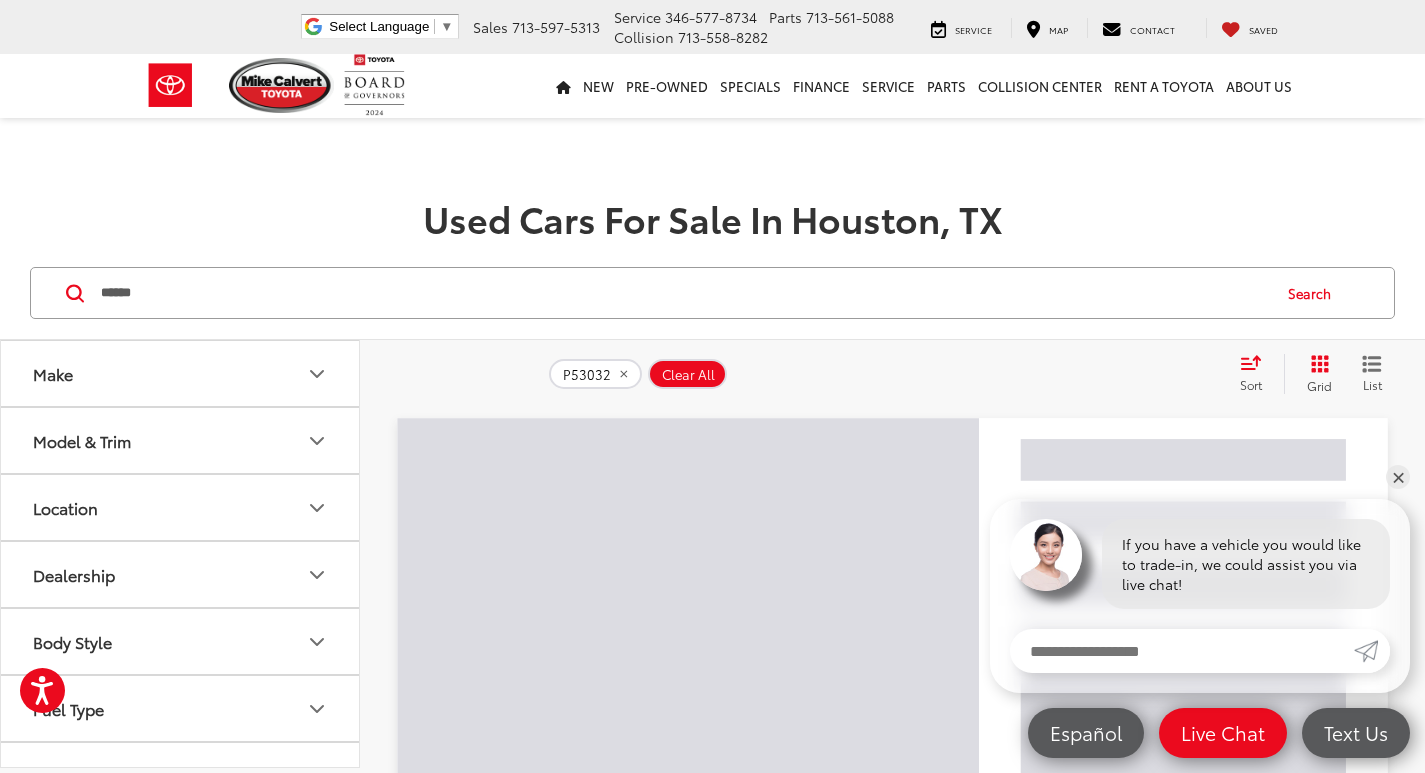 click on "Clear All" 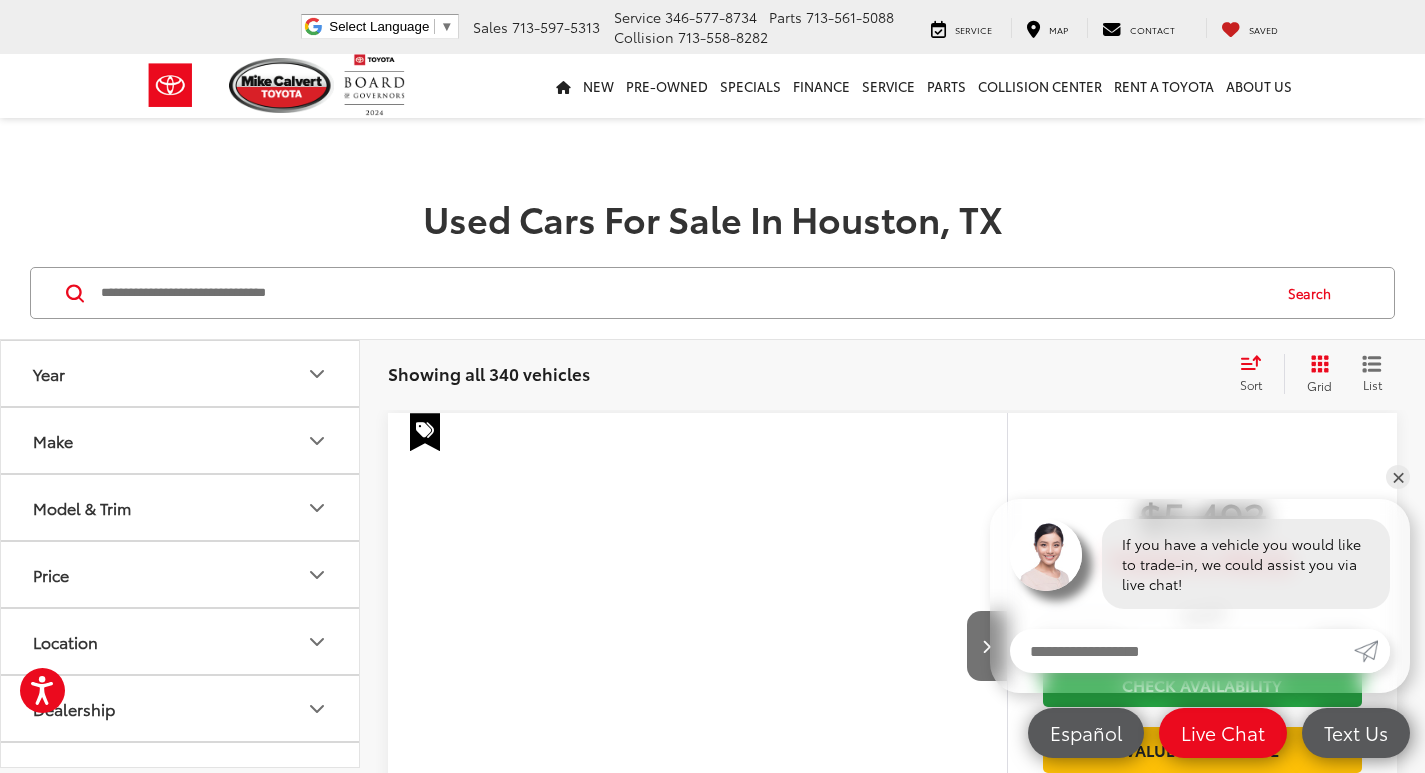 click on "Search" at bounding box center (712, 293) 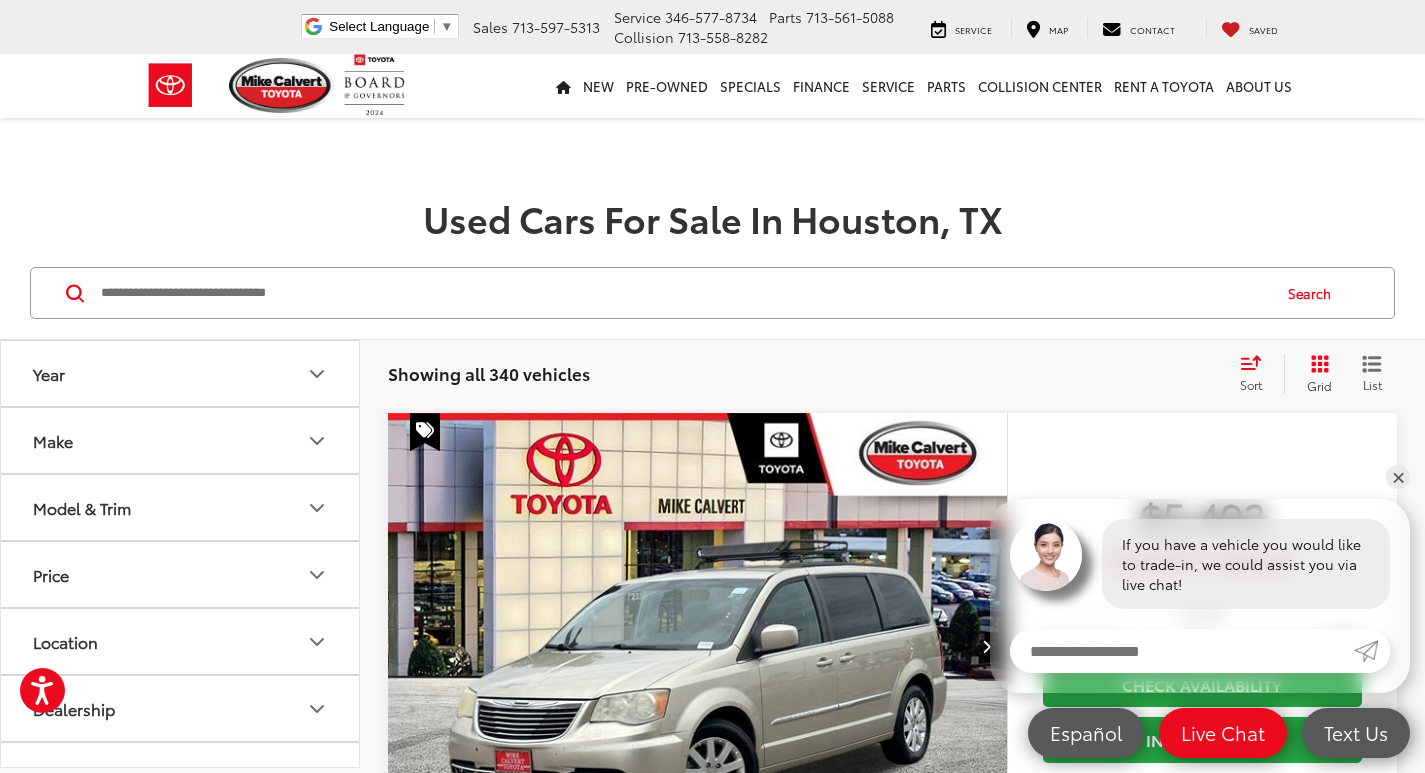 paste on "********" 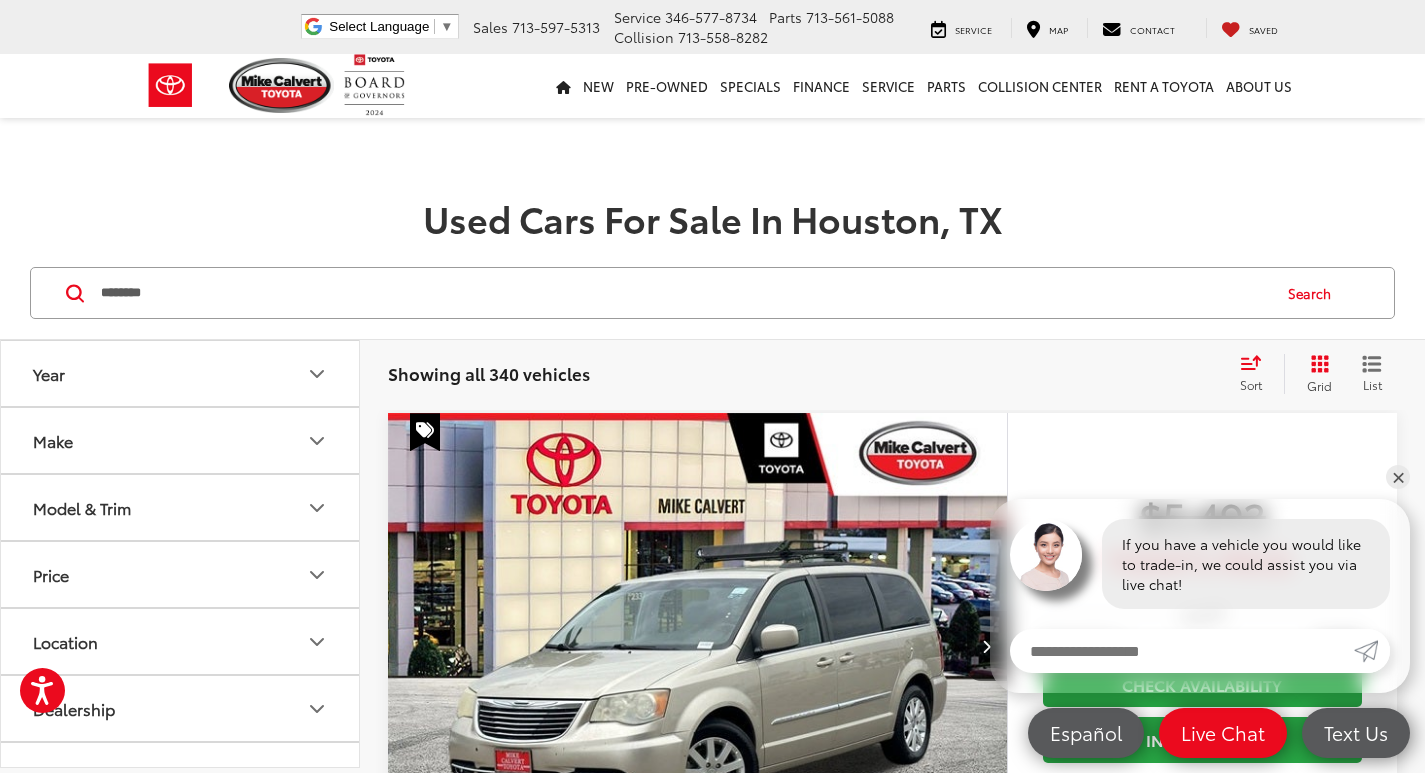 click on "********" at bounding box center (684, 293) 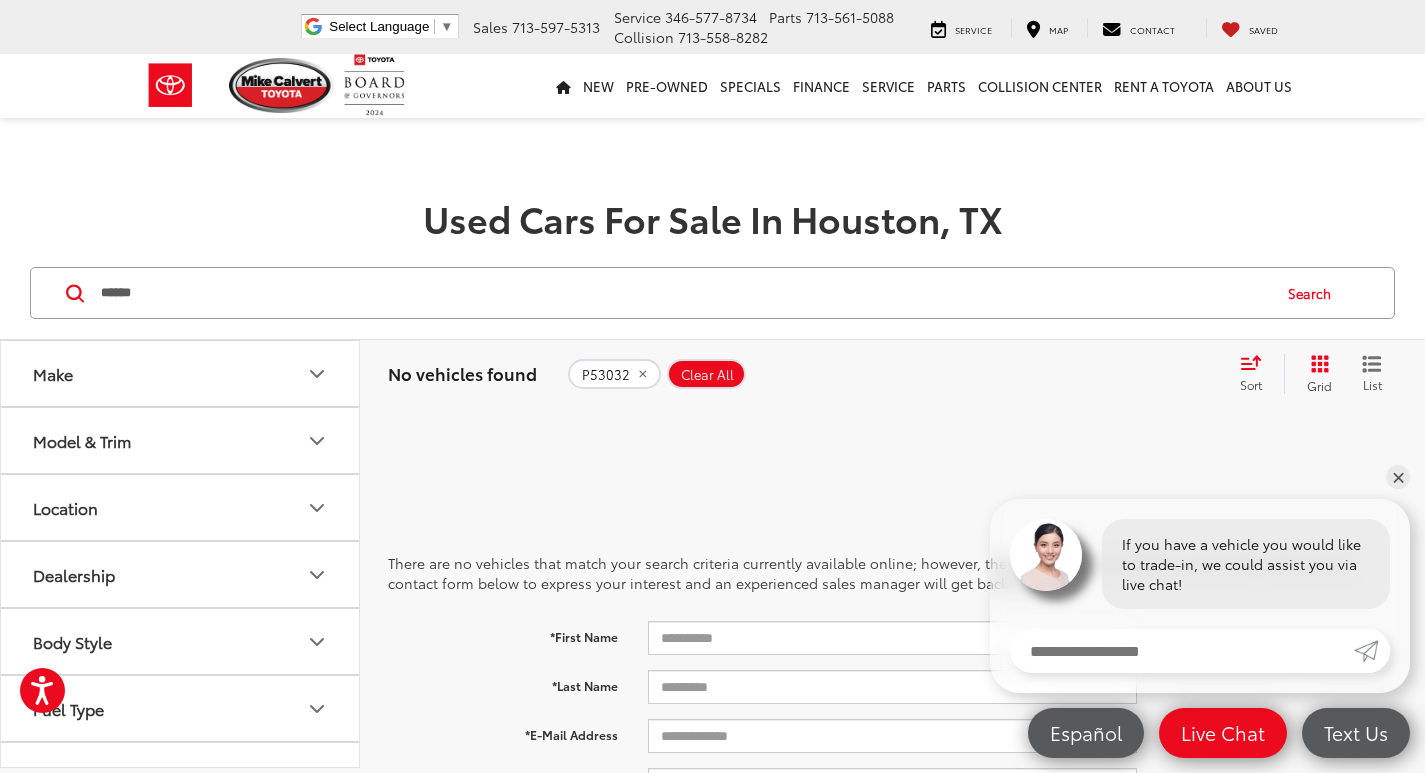 click on "******" at bounding box center (684, 293) 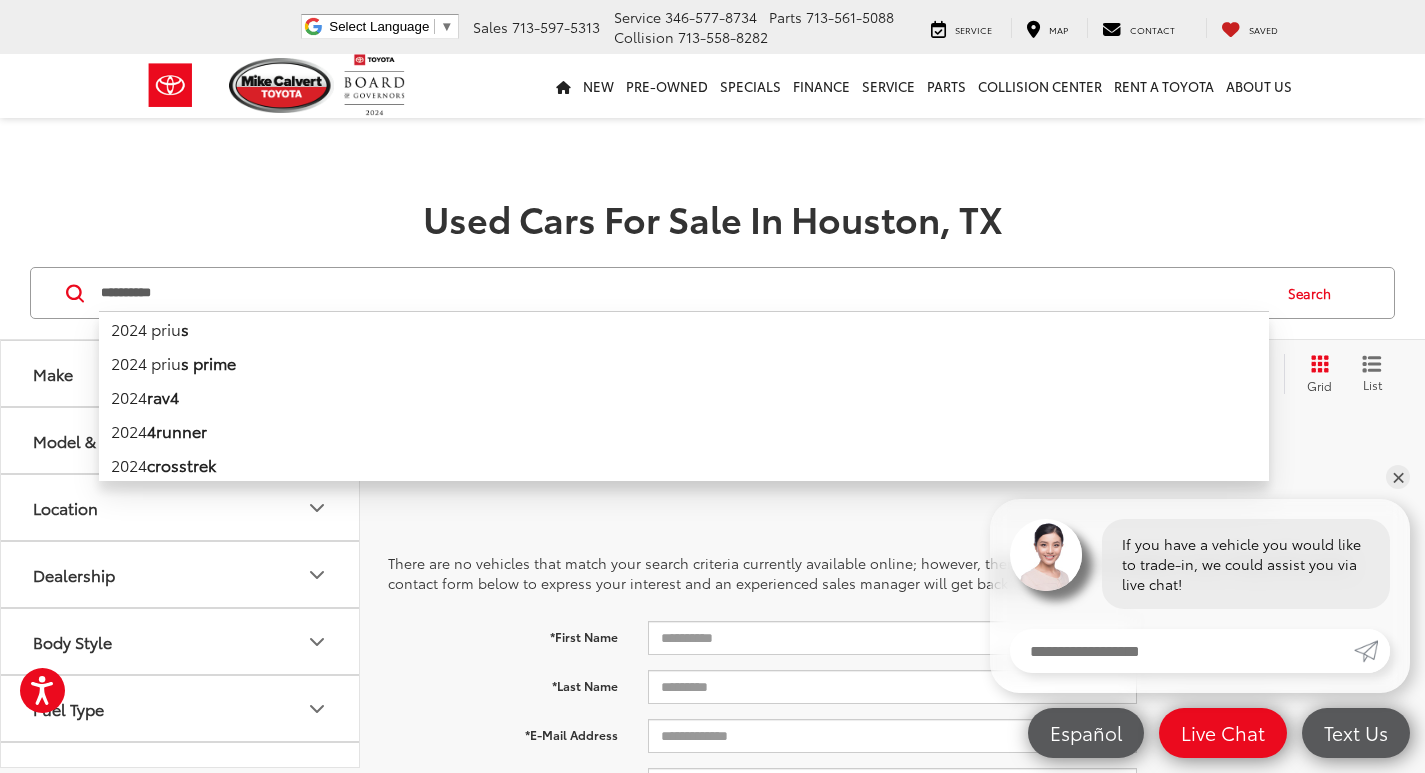 type on "**********" 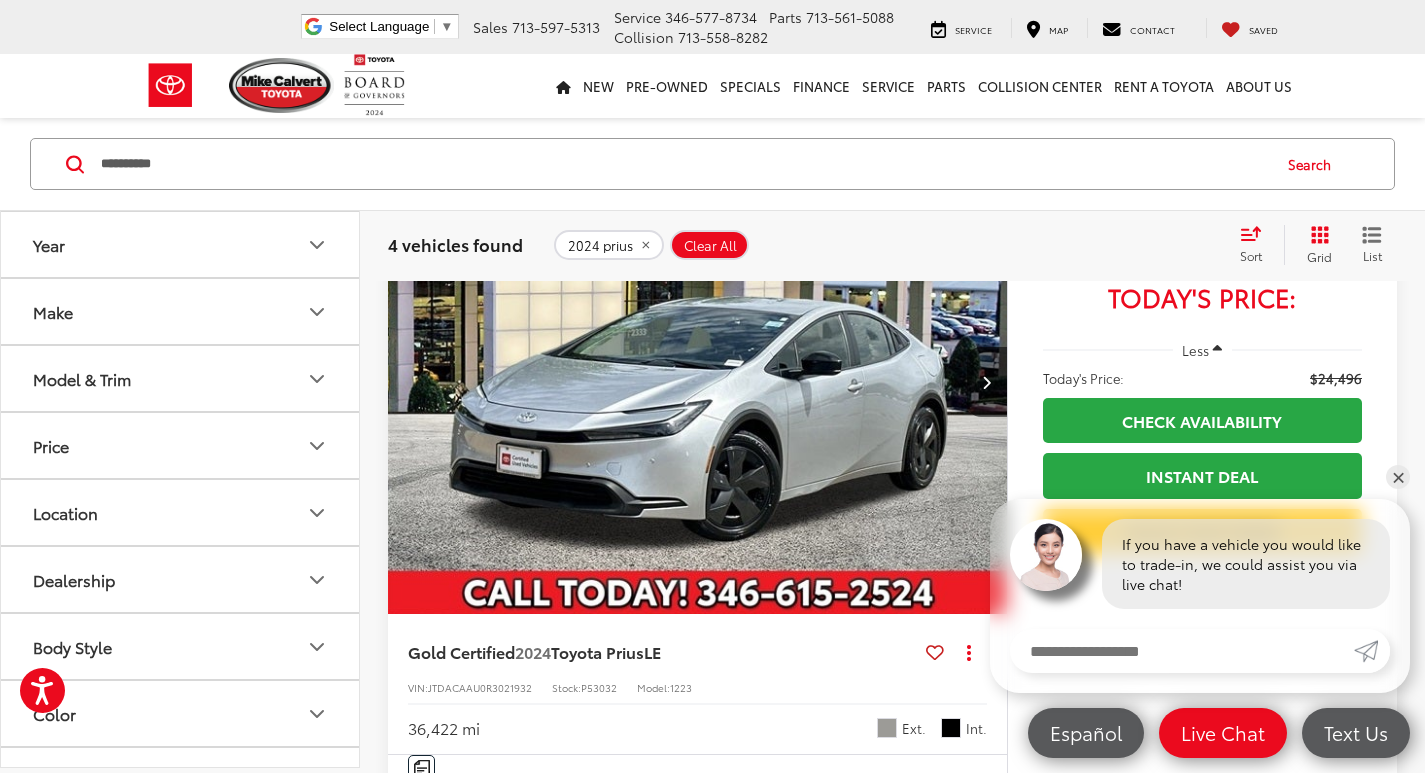scroll, scrollTop: 400, scrollLeft: 0, axis: vertical 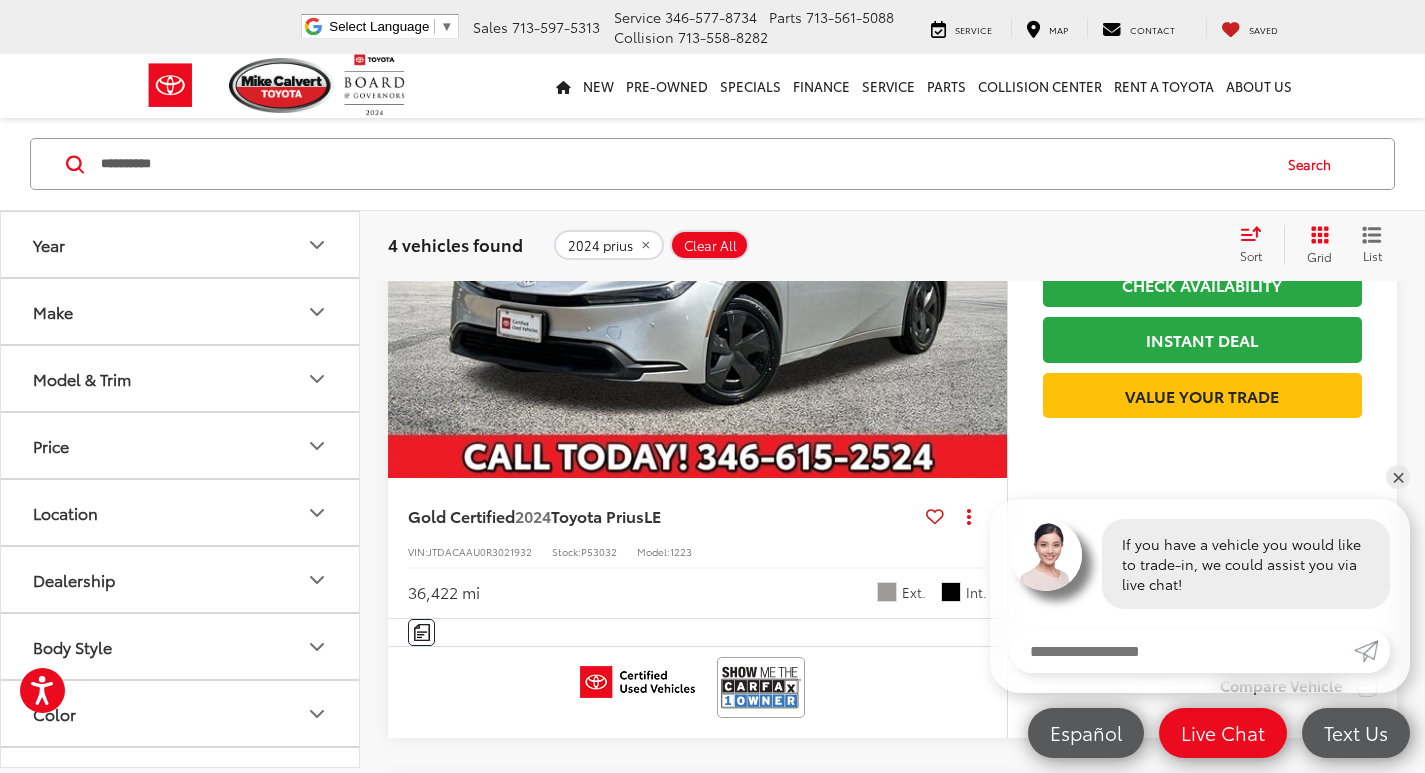 click at bounding box center [698, 246] 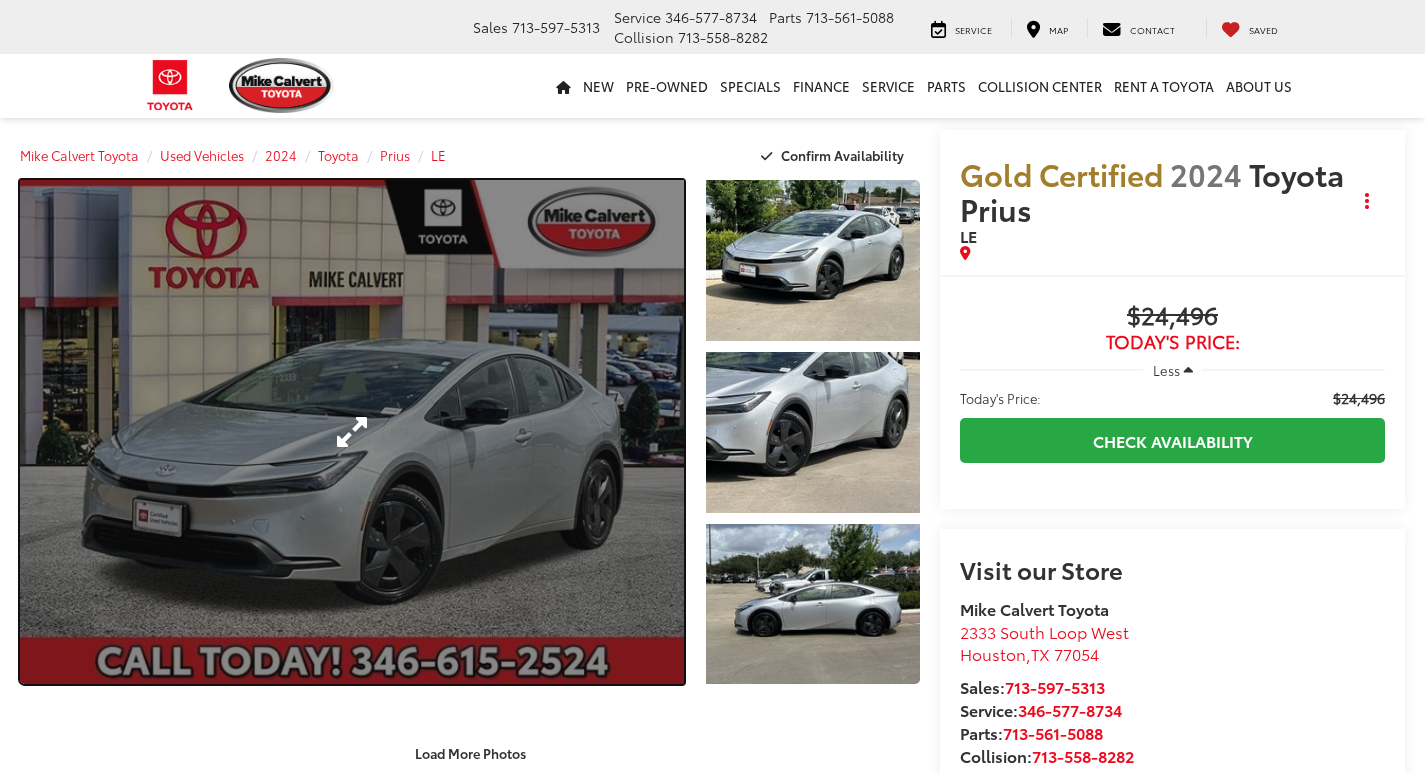 click at bounding box center [352, 432] 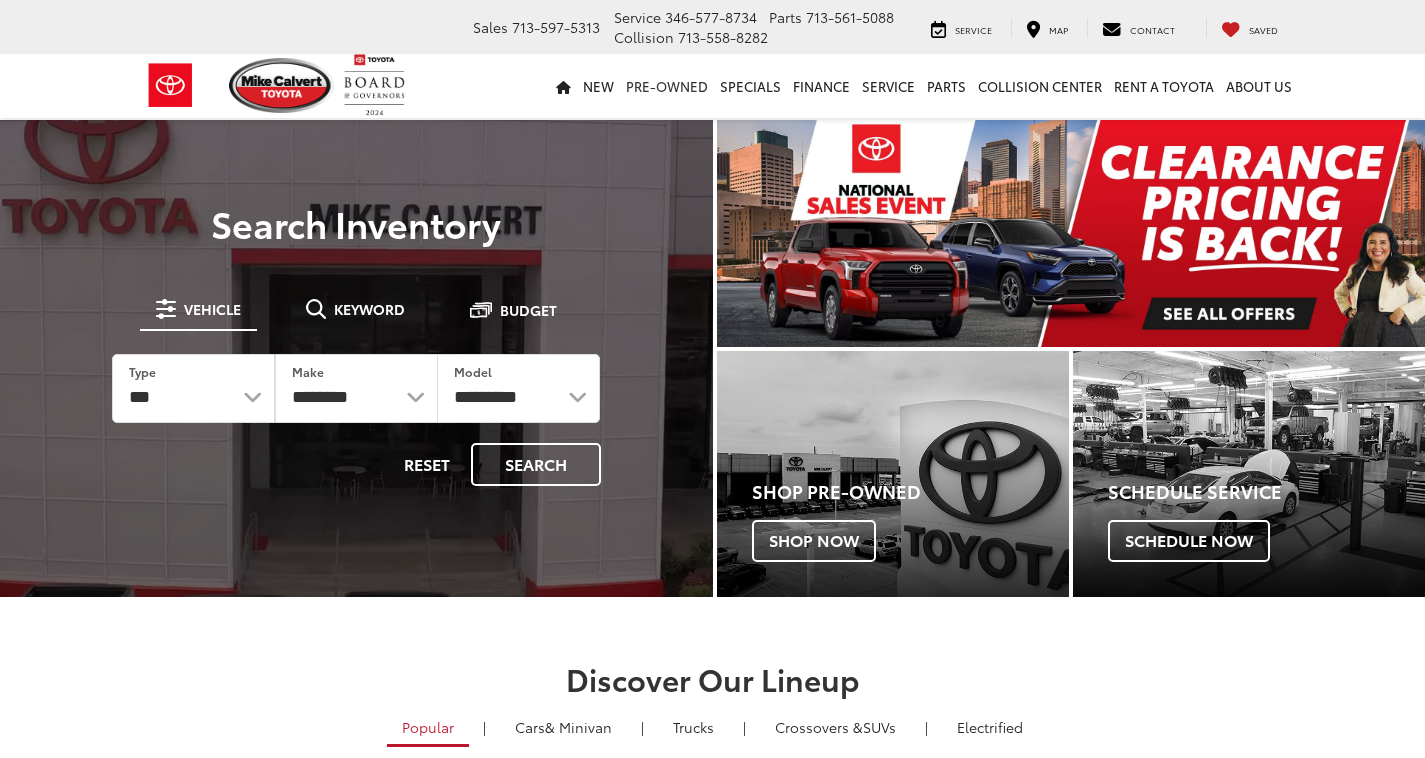 scroll, scrollTop: 0, scrollLeft: 0, axis: both 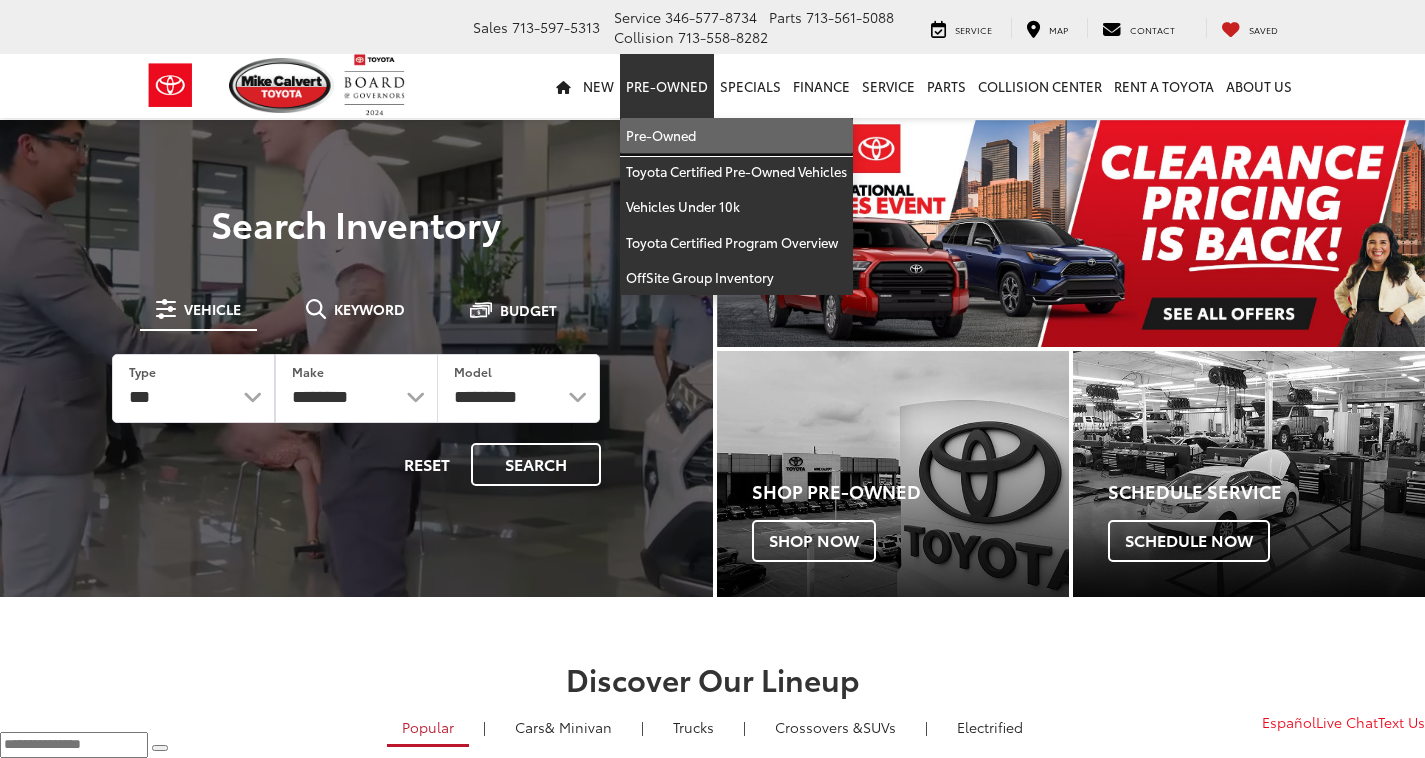 click on "Pre-Owned" at bounding box center [736, 136] 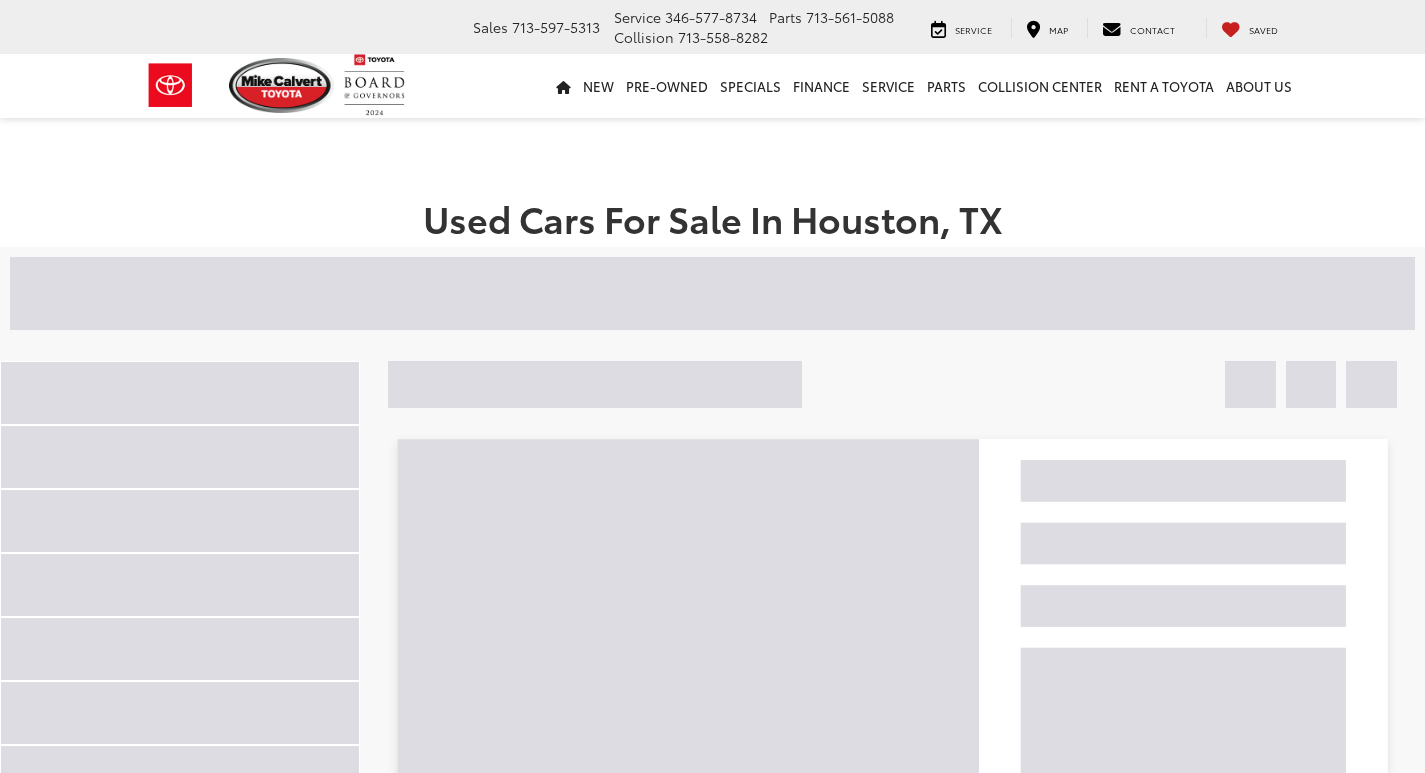 scroll, scrollTop: 0, scrollLeft: 0, axis: both 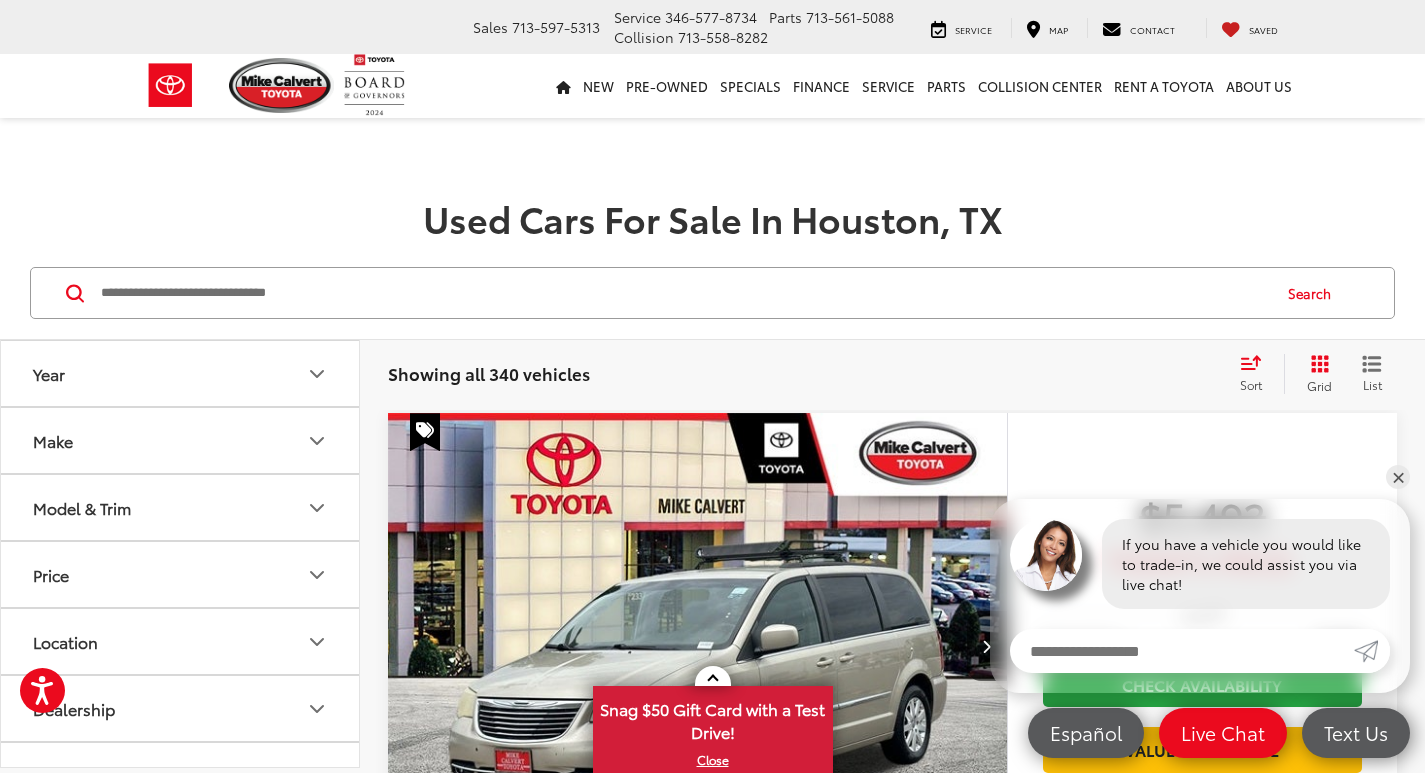 paste on "*******" 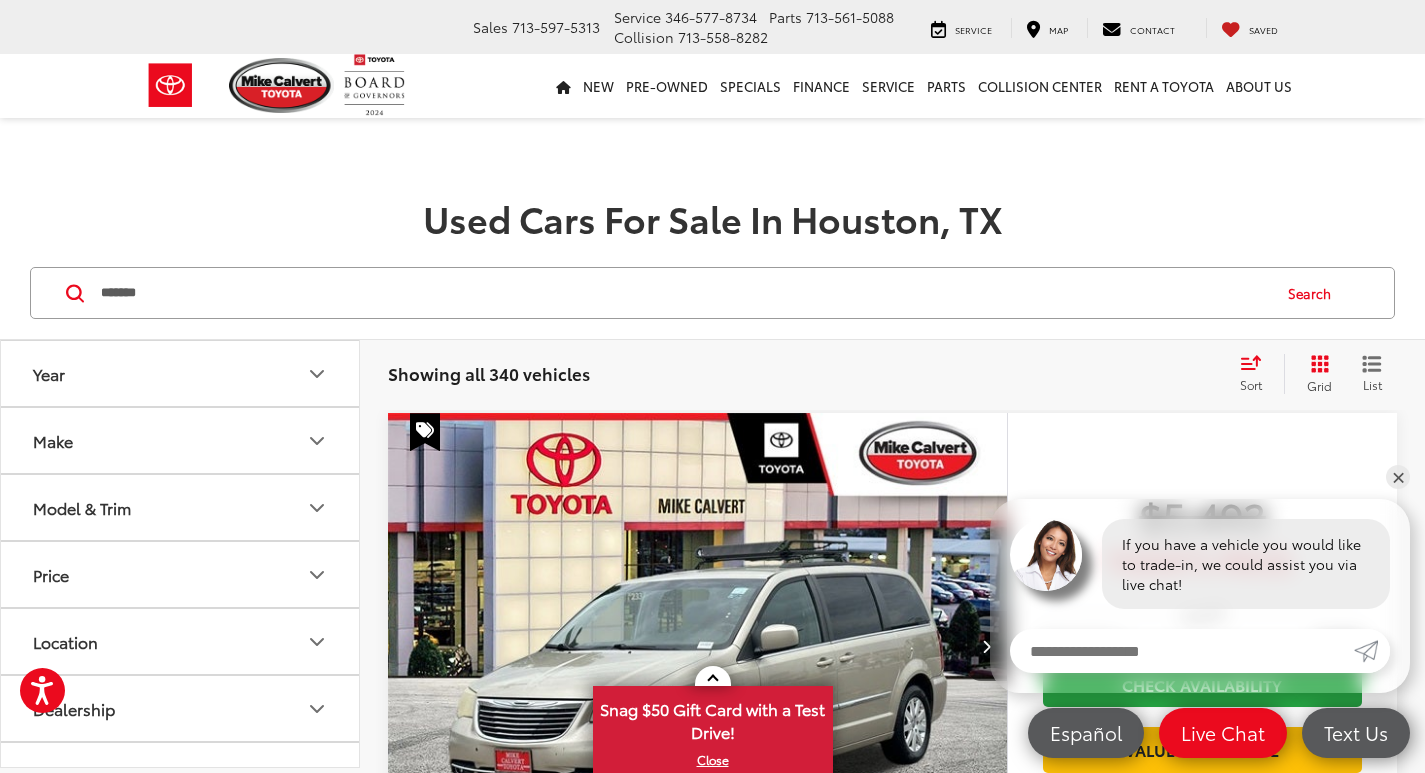 type on "*******" 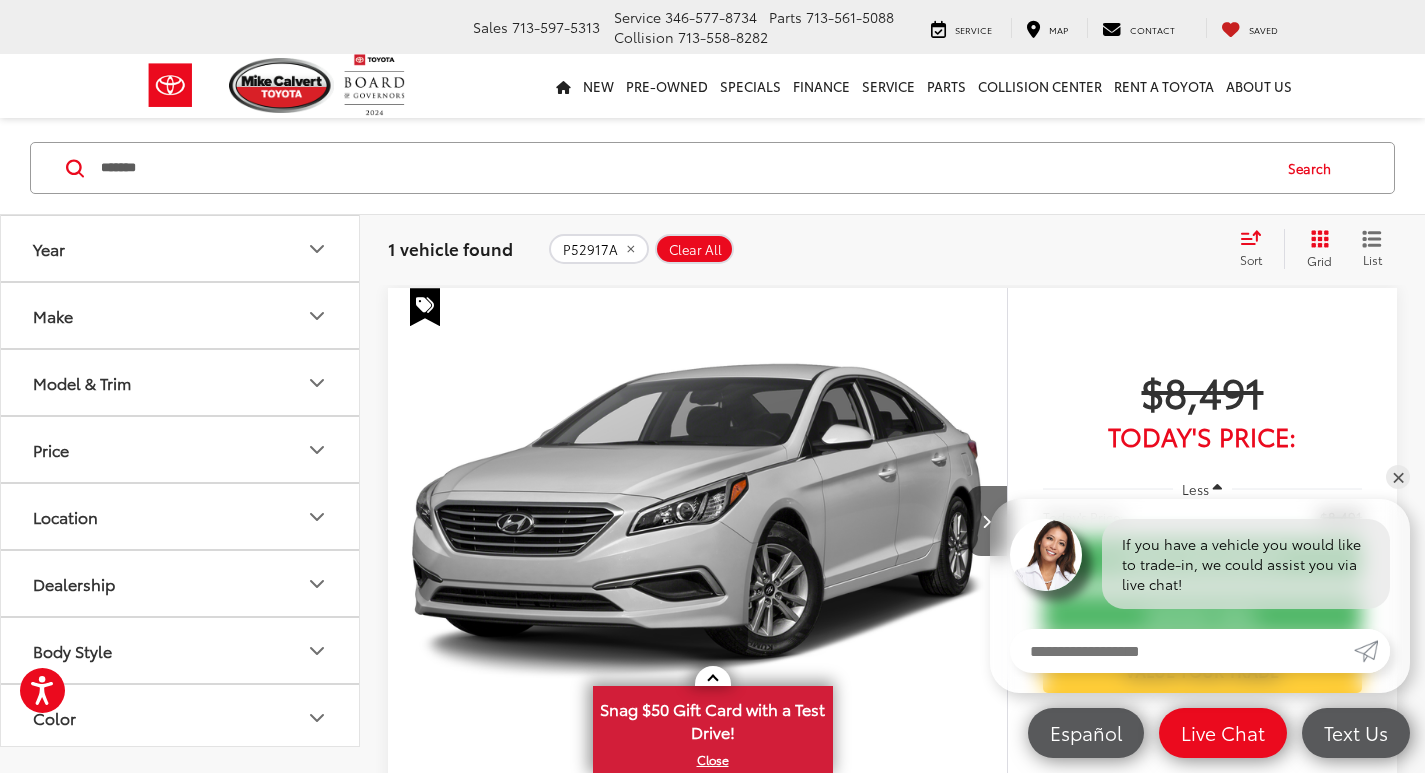 scroll, scrollTop: 100, scrollLeft: 0, axis: vertical 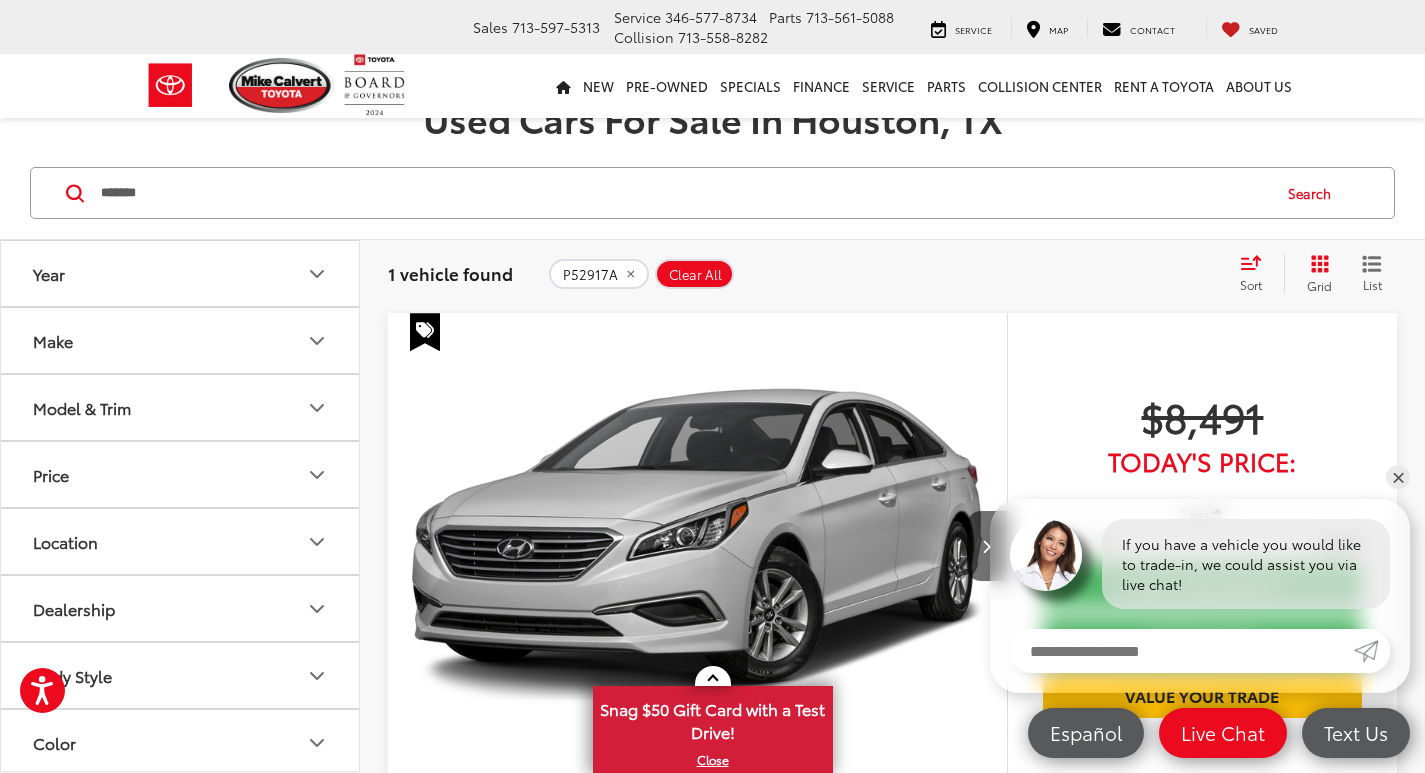 drag, startPoint x: 716, startPoint y: 426, endPoint x: 702, endPoint y: 426, distance: 14 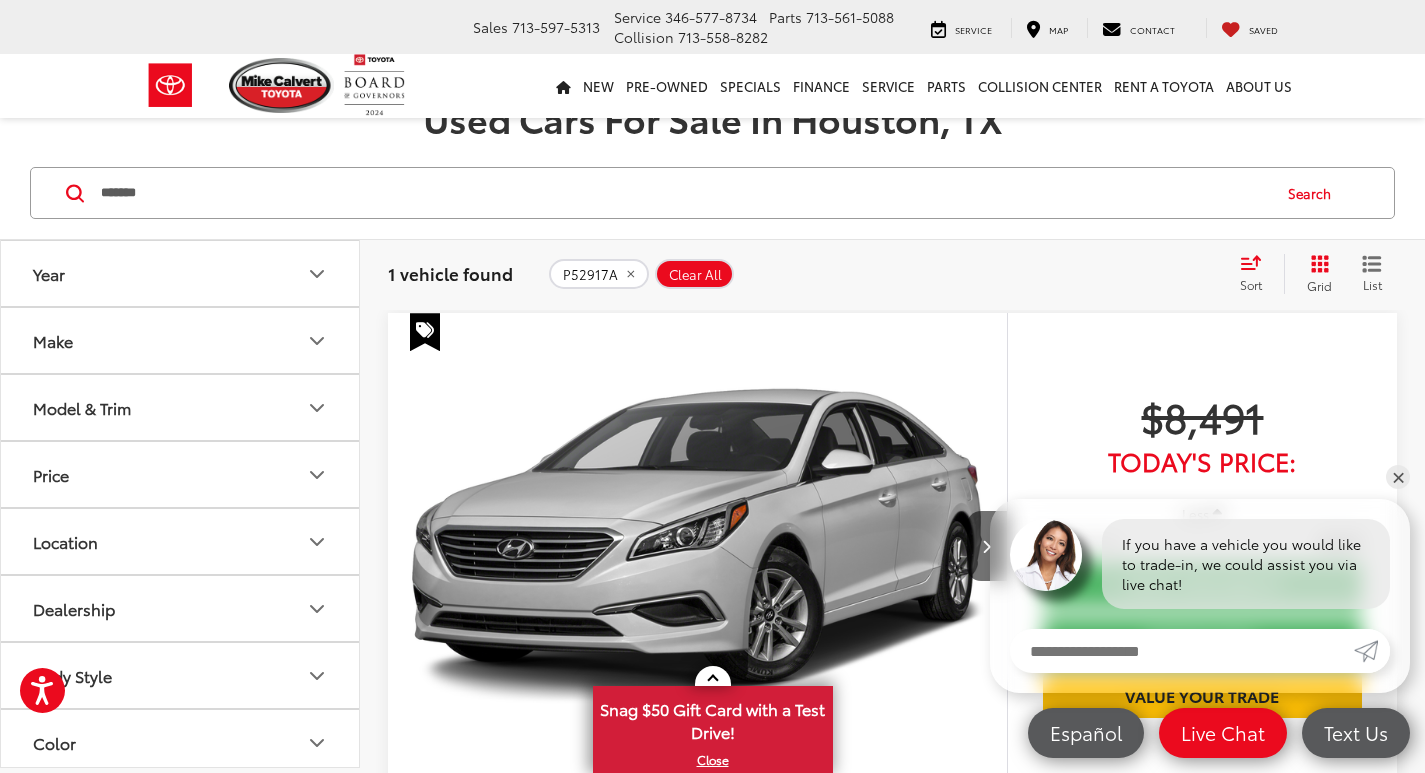 click at bounding box center (698, 546) 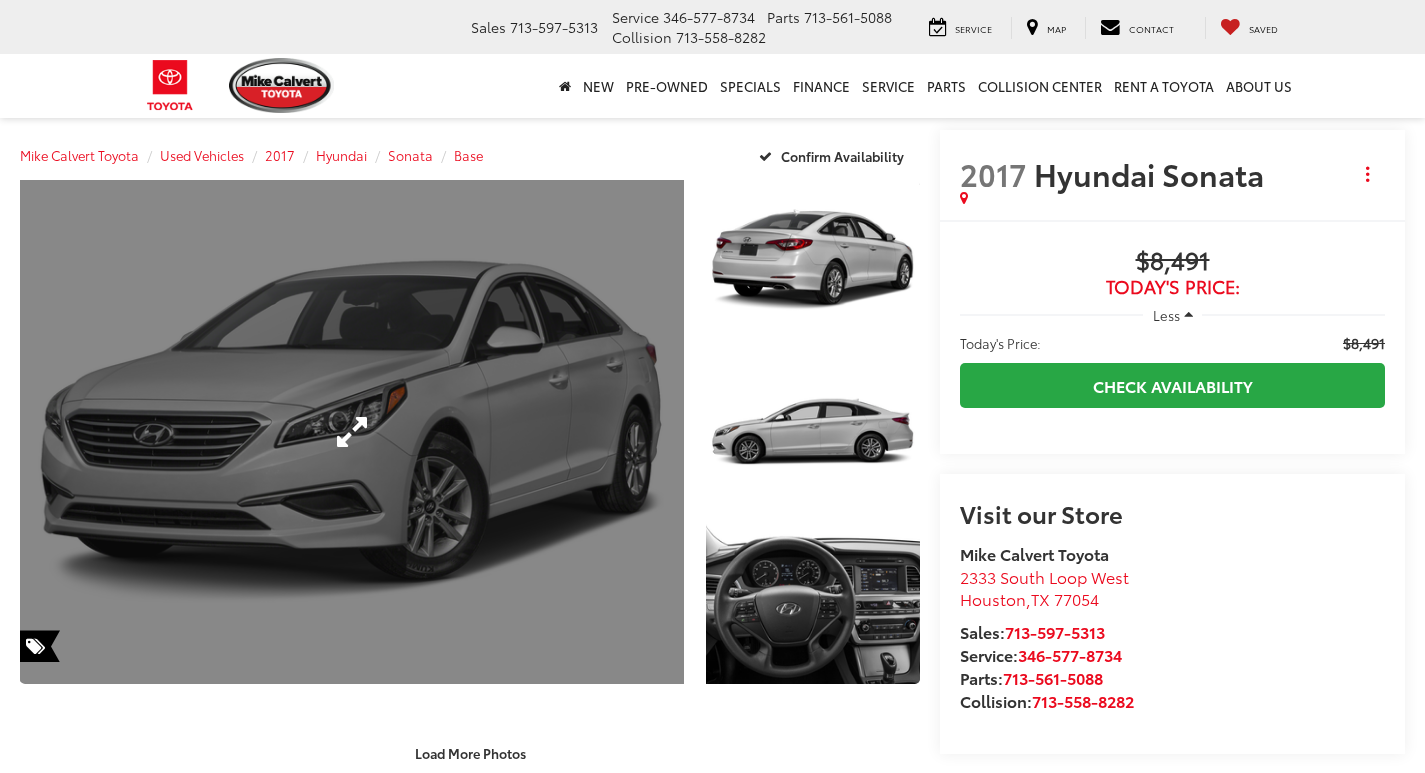 scroll, scrollTop: 0, scrollLeft: 0, axis: both 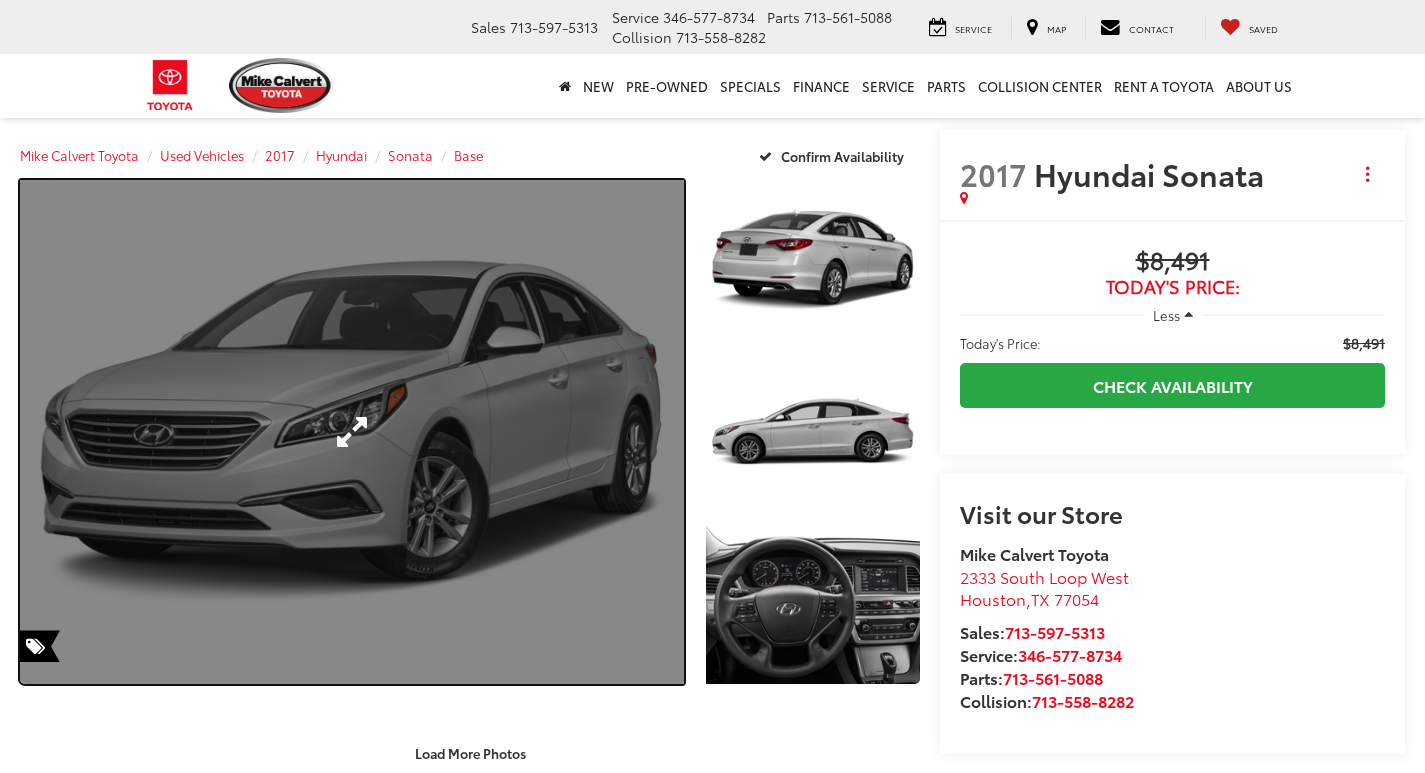 click at bounding box center [352, 432] 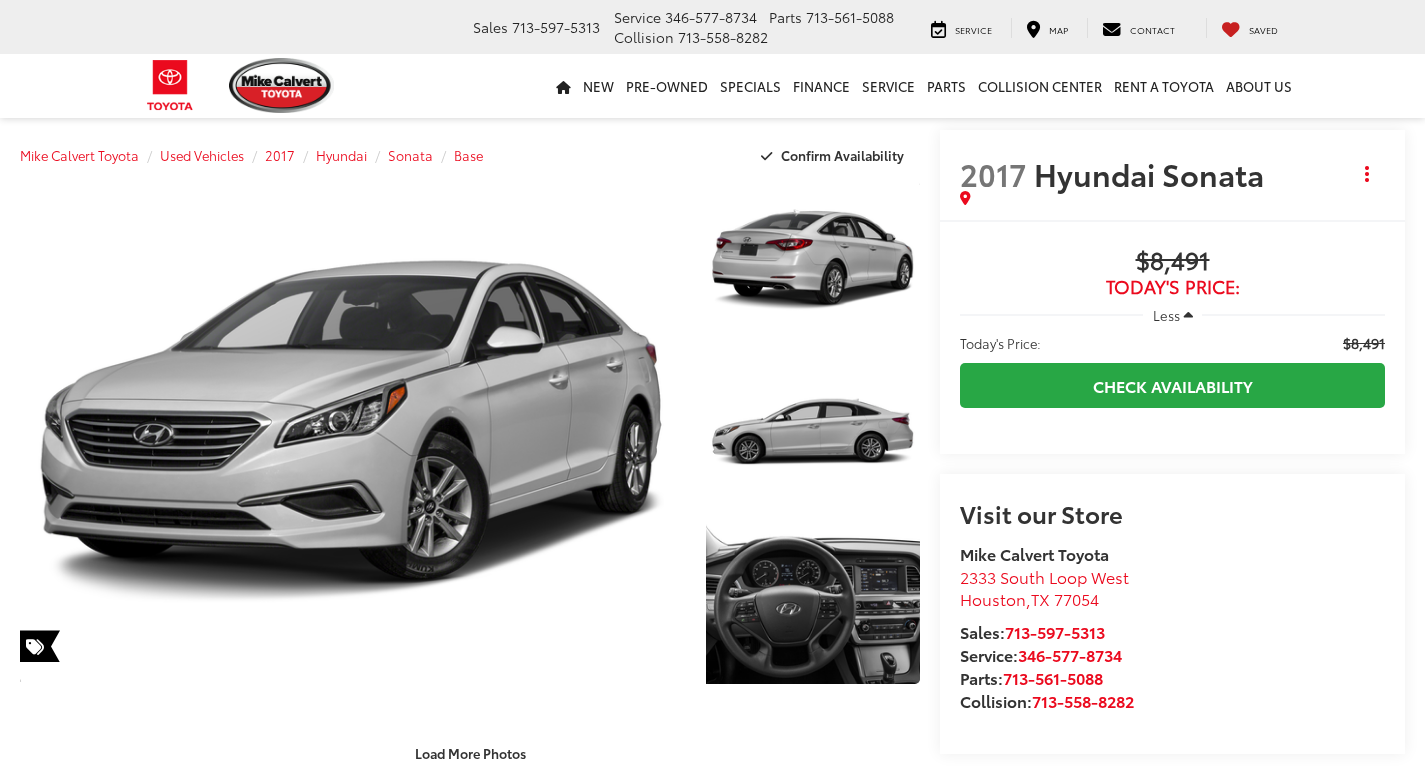 scroll, scrollTop: 0, scrollLeft: 0, axis: both 